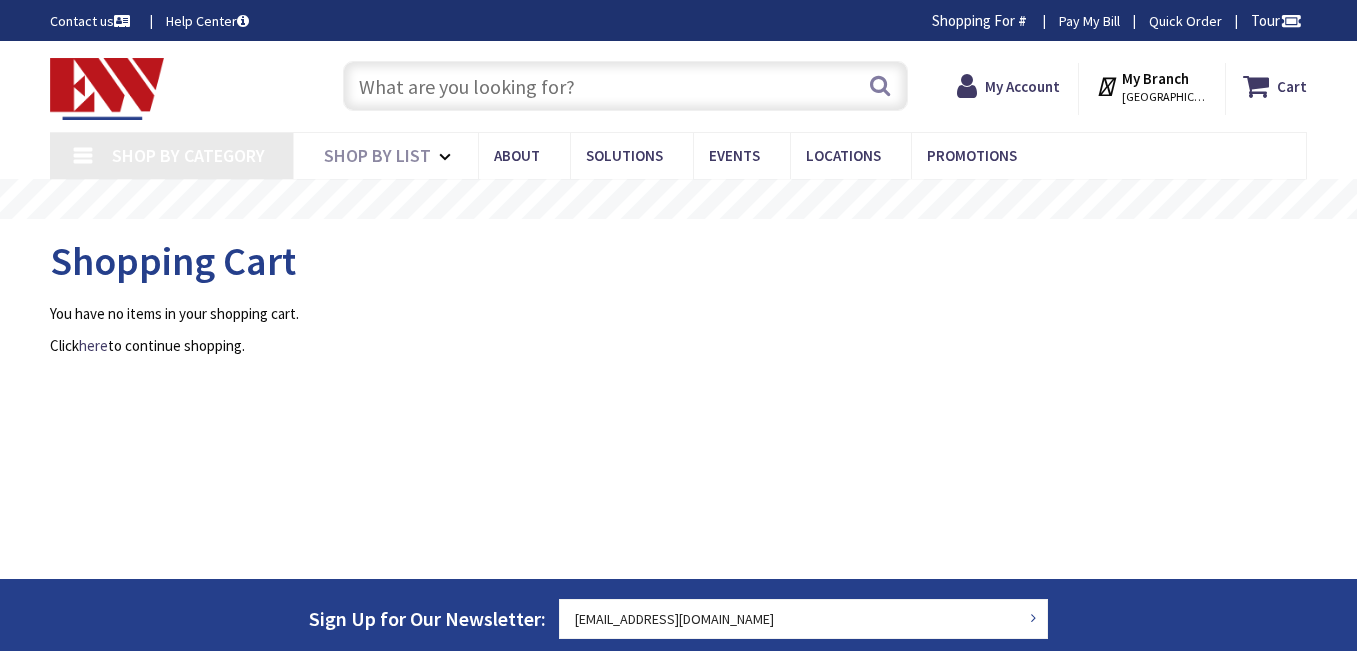 scroll, scrollTop: 0, scrollLeft: 0, axis: both 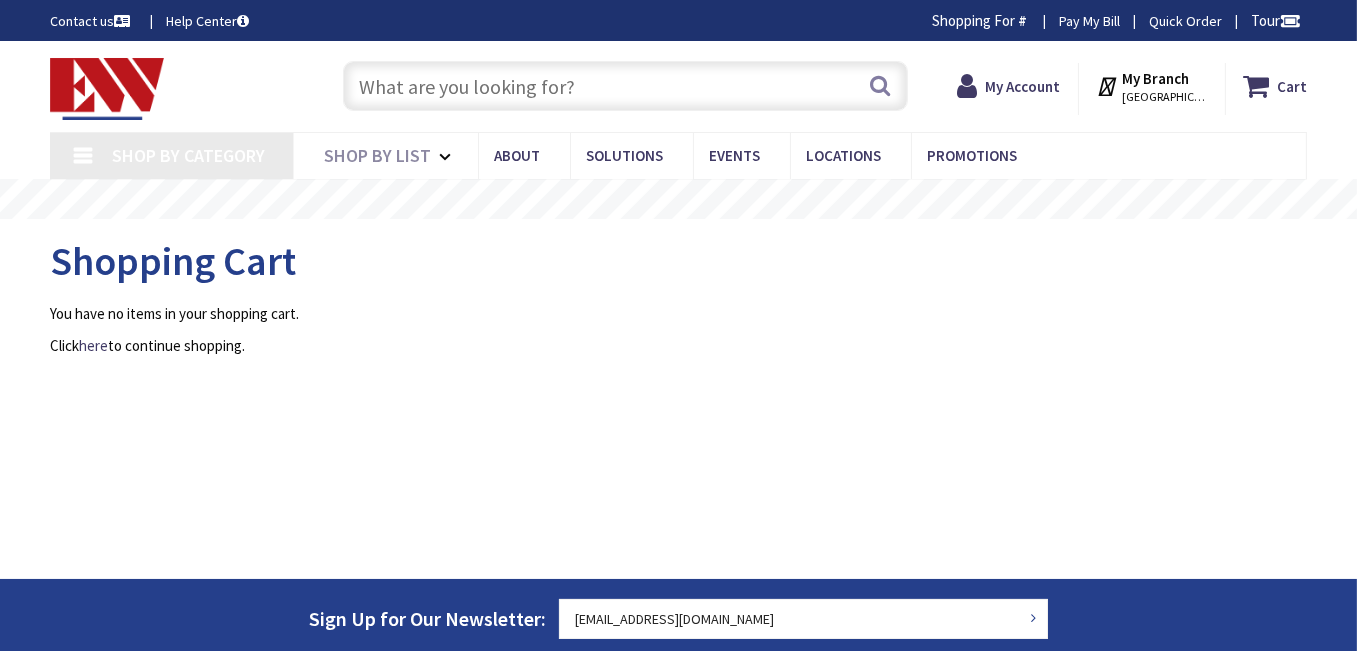 click at bounding box center (625, 86) 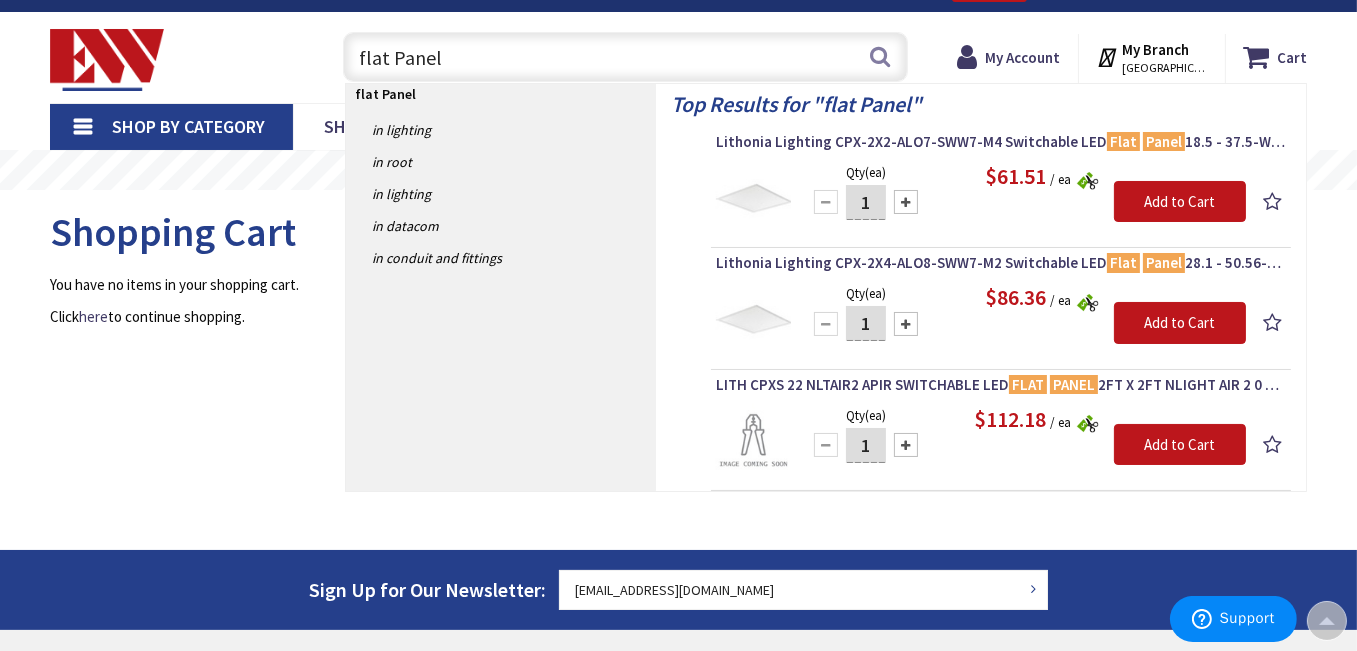 scroll, scrollTop: 0, scrollLeft: 0, axis: both 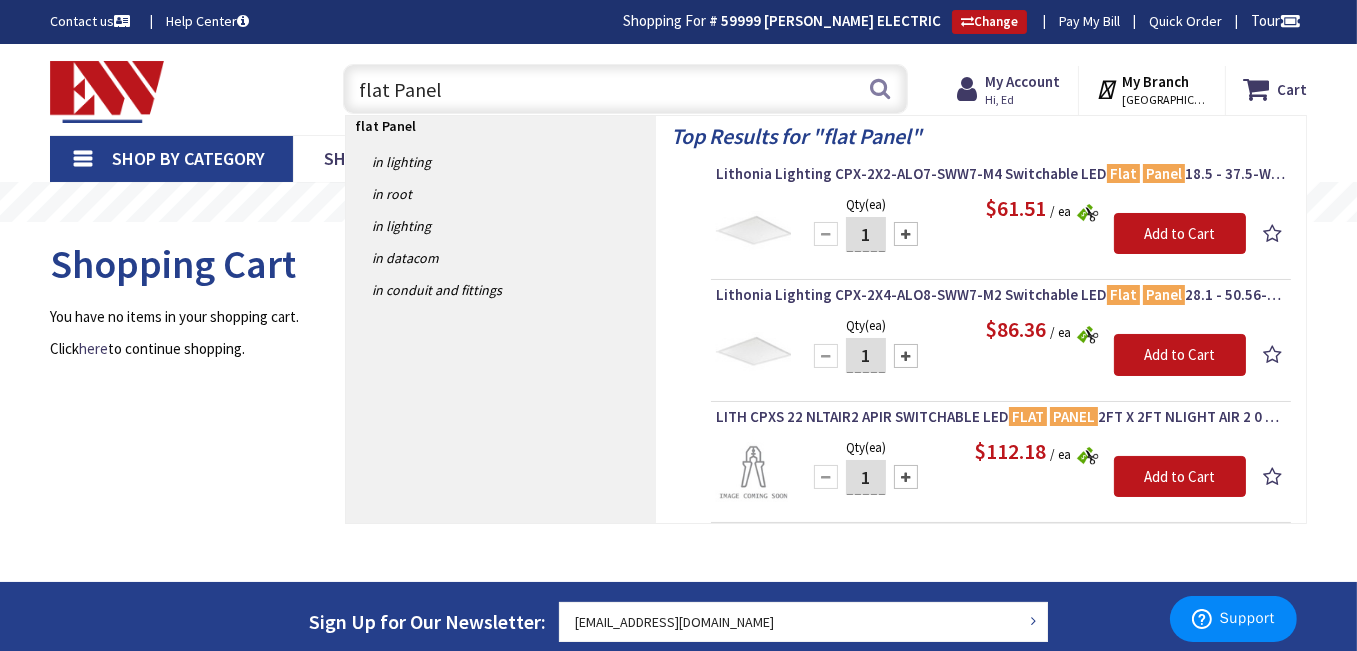 type on "flat Panel" 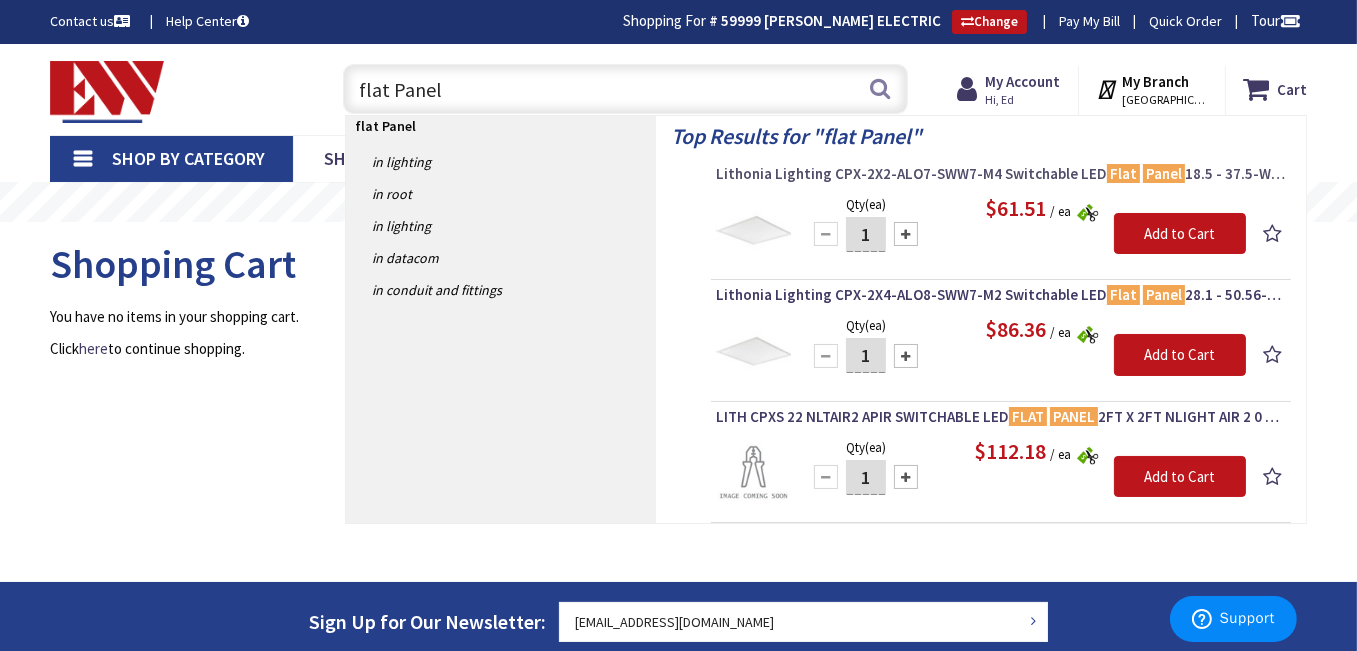 click on "Lithonia Lighting CPX-2X2-ALO7-SWW7-M4 Switchable LED  Flat   Panel  18.5 - 37.5-Watt 120 - 277-Volt >80 CRI 3500K/4000K/5000K 2399 - 4212-Lumens Semi-Gloss White CPX™ Contractor Select™" at bounding box center (1001, 174) 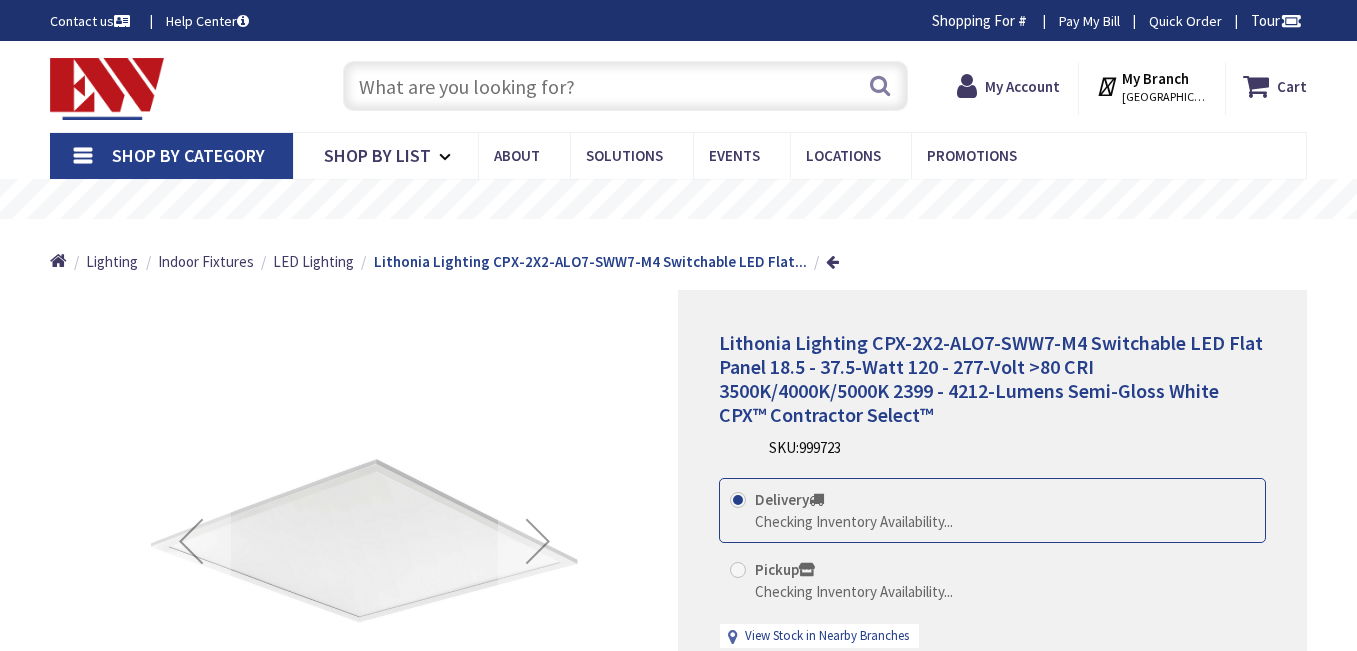 scroll, scrollTop: 0, scrollLeft: 0, axis: both 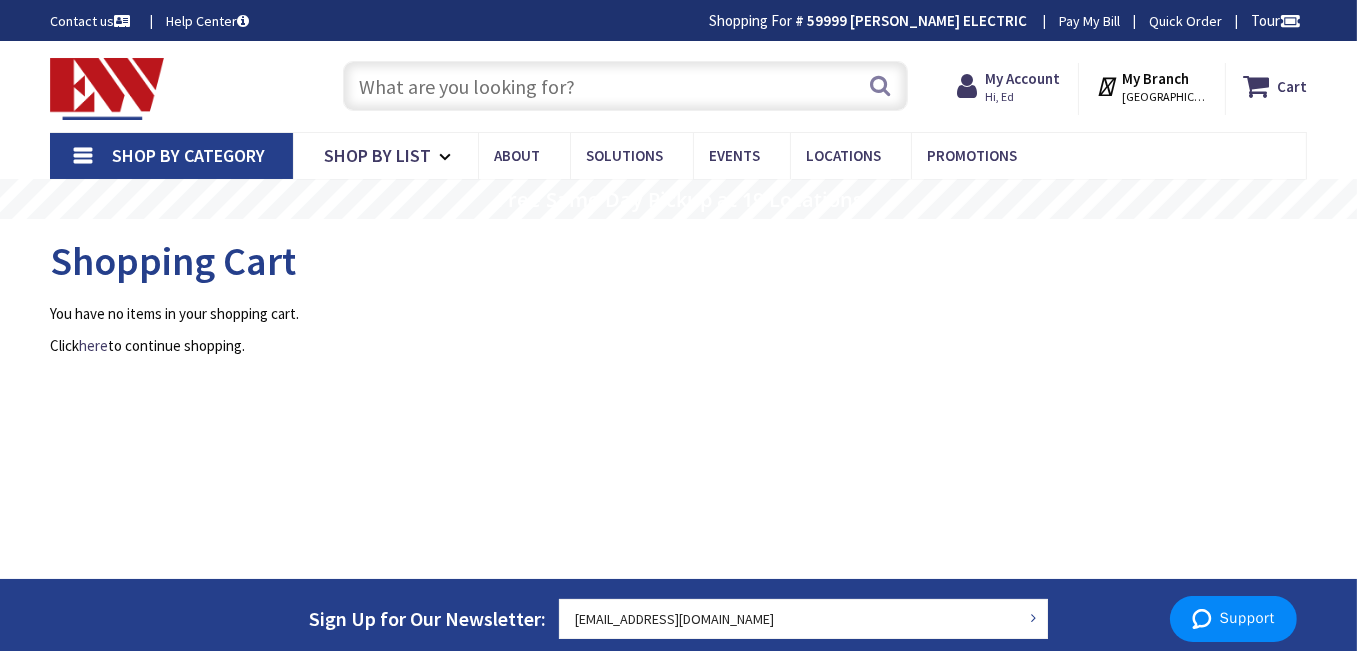 click at bounding box center [625, 86] 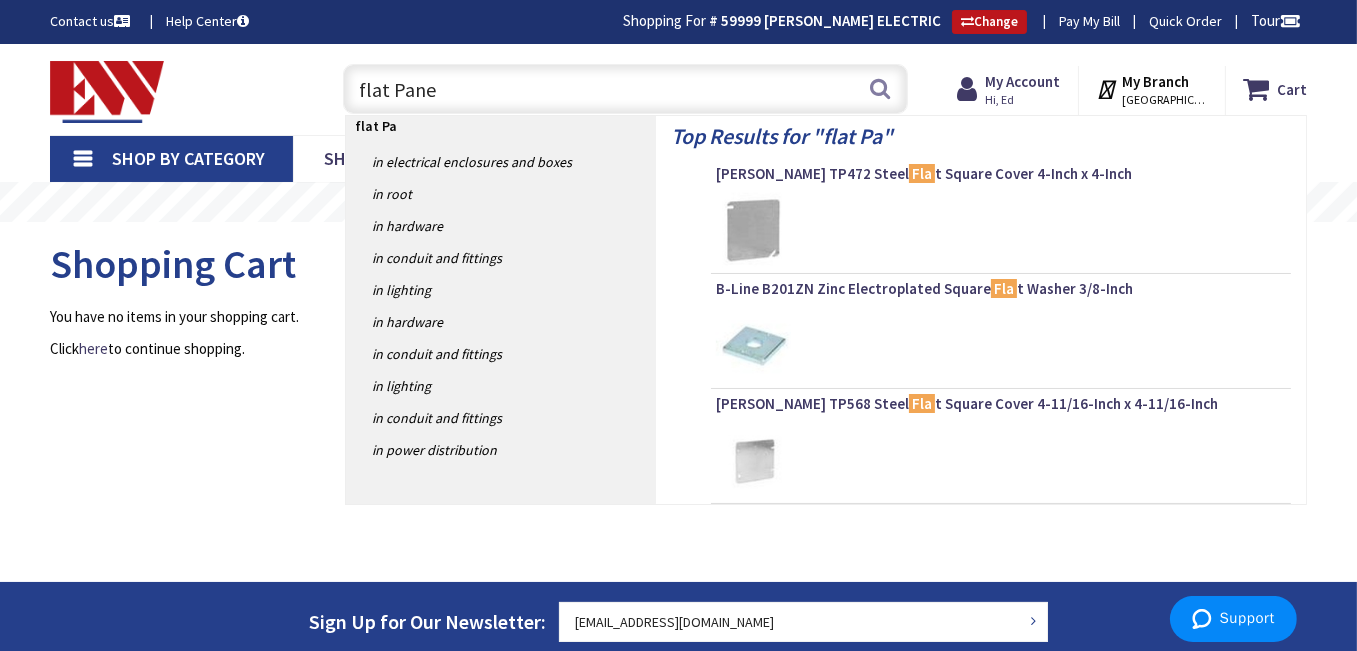 type on "flat Panel" 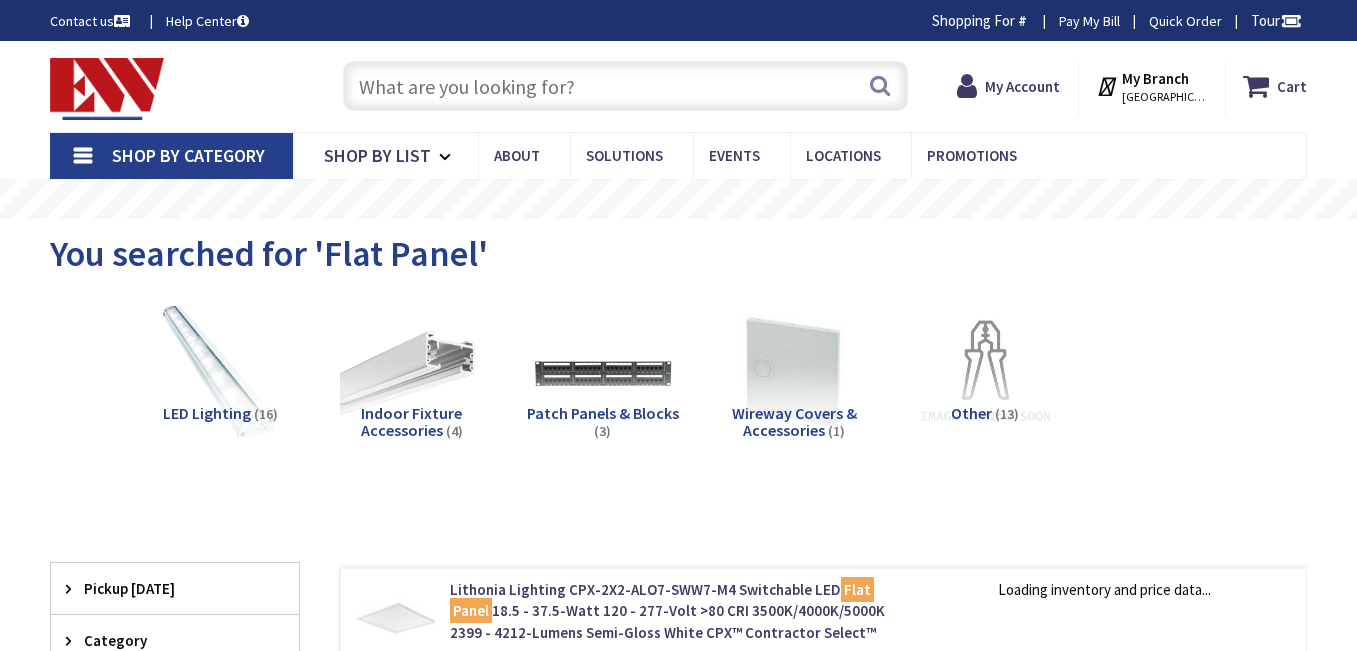 scroll, scrollTop: 0, scrollLeft: 0, axis: both 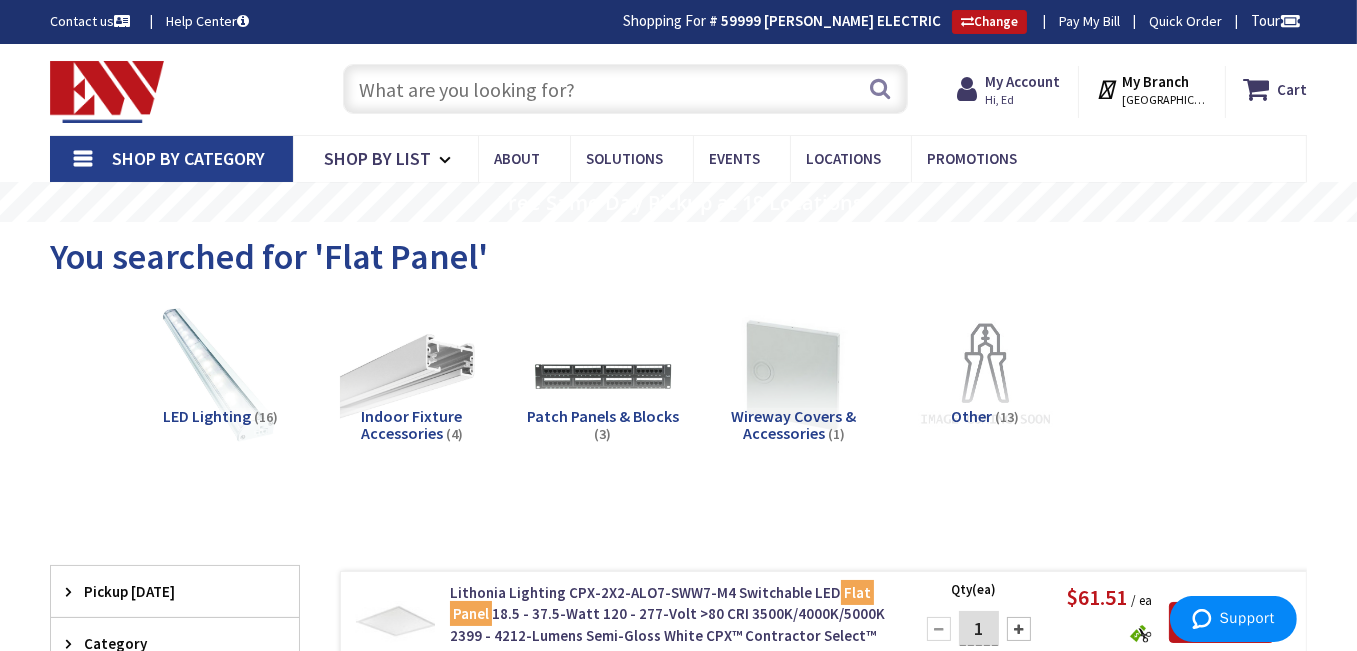 click at bounding box center (625, 89) 